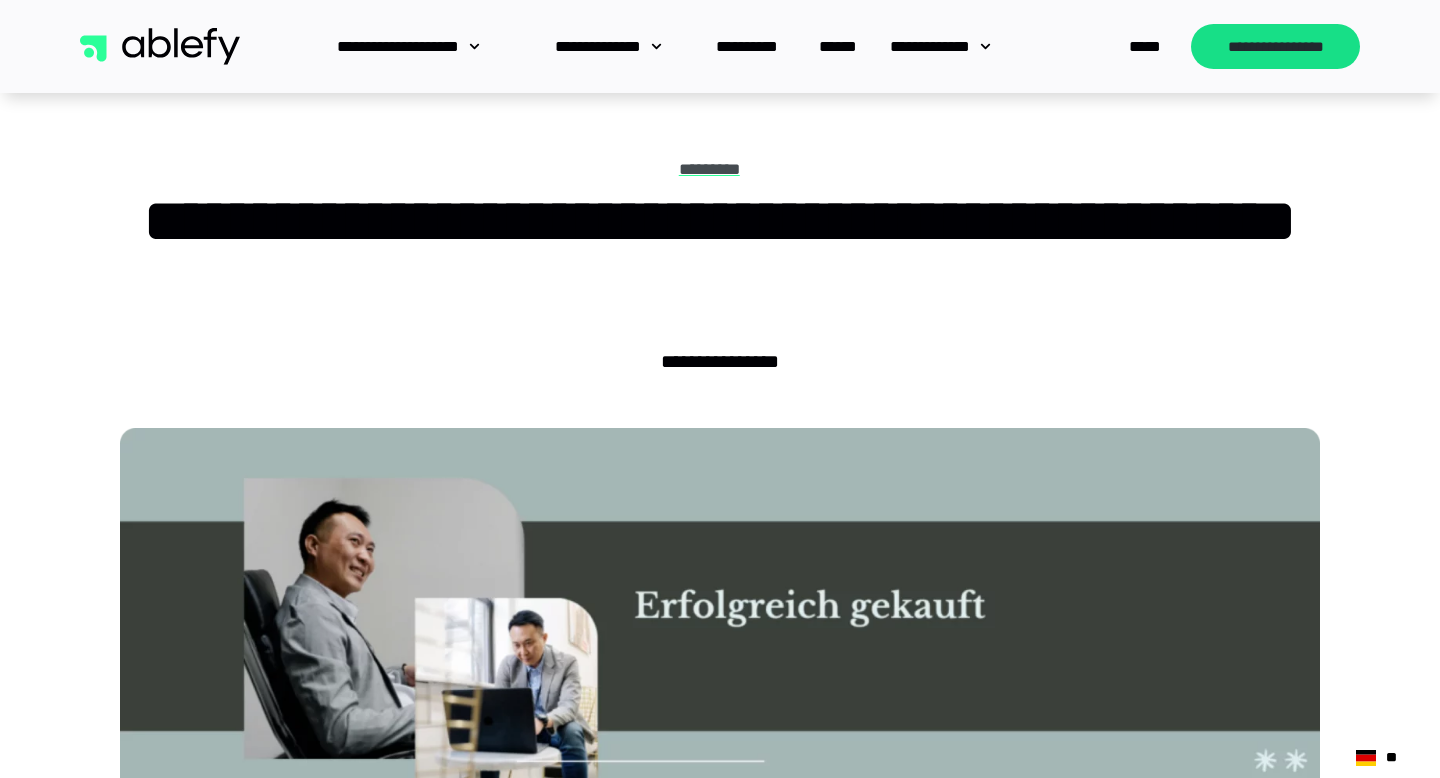 scroll, scrollTop: 157, scrollLeft: 0, axis: vertical 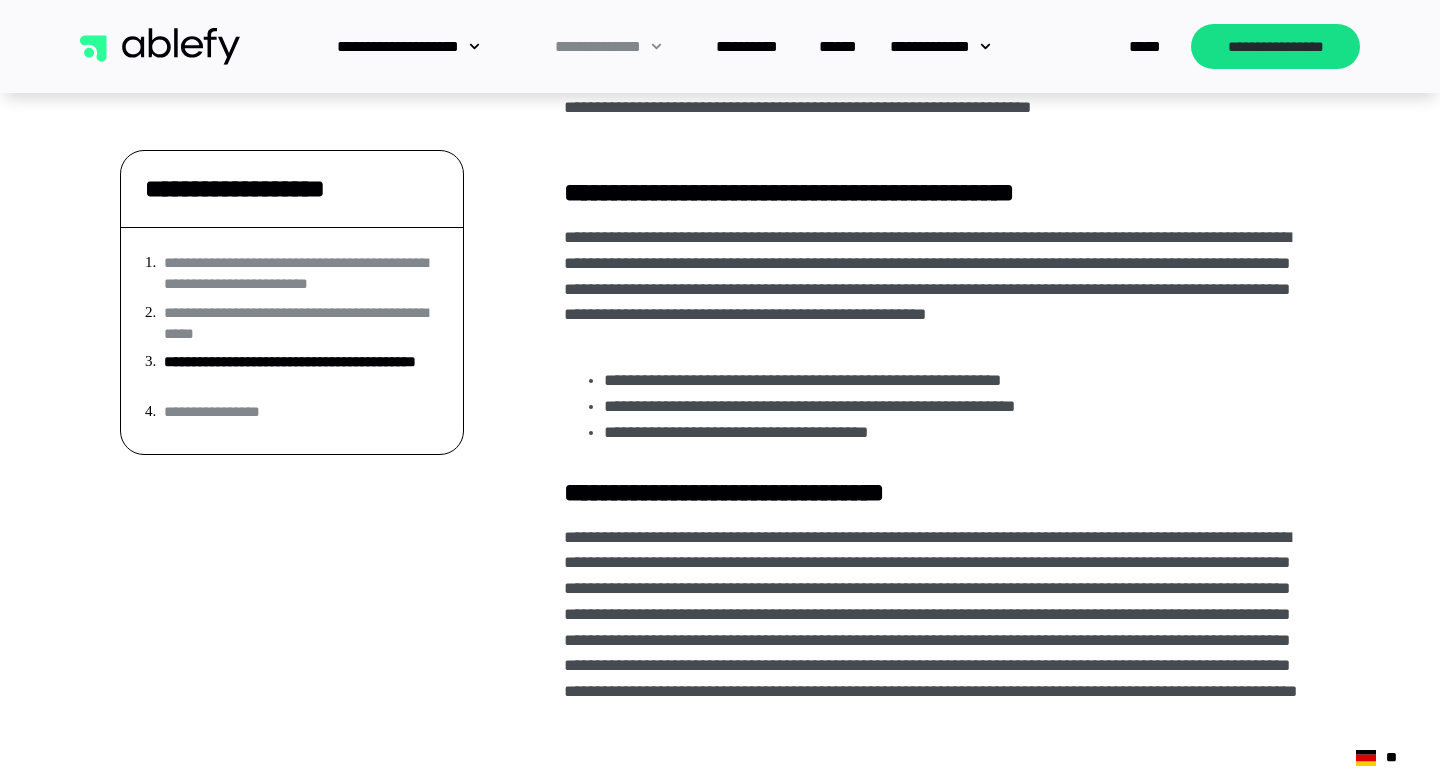 click on "**********" 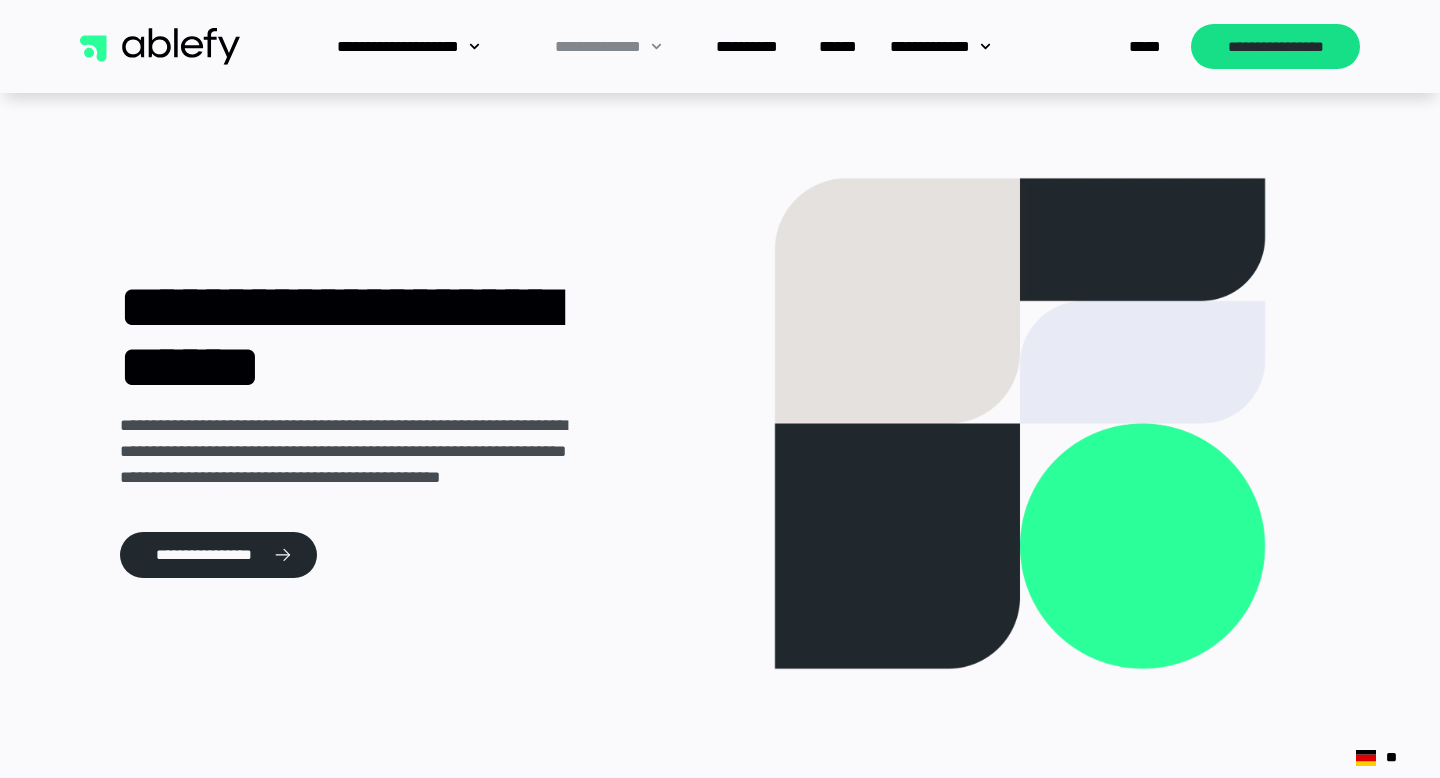 scroll, scrollTop: 0, scrollLeft: 0, axis: both 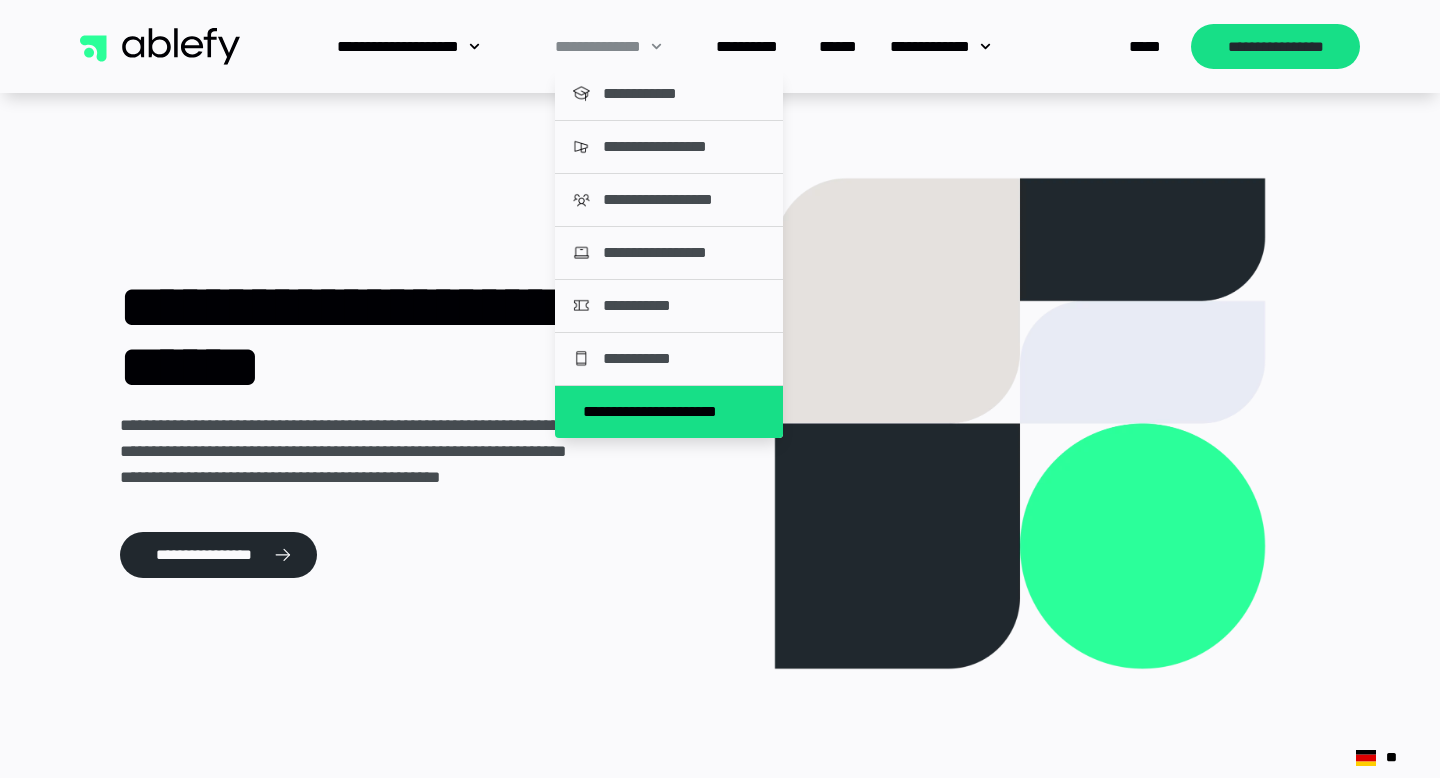 click on "**********" 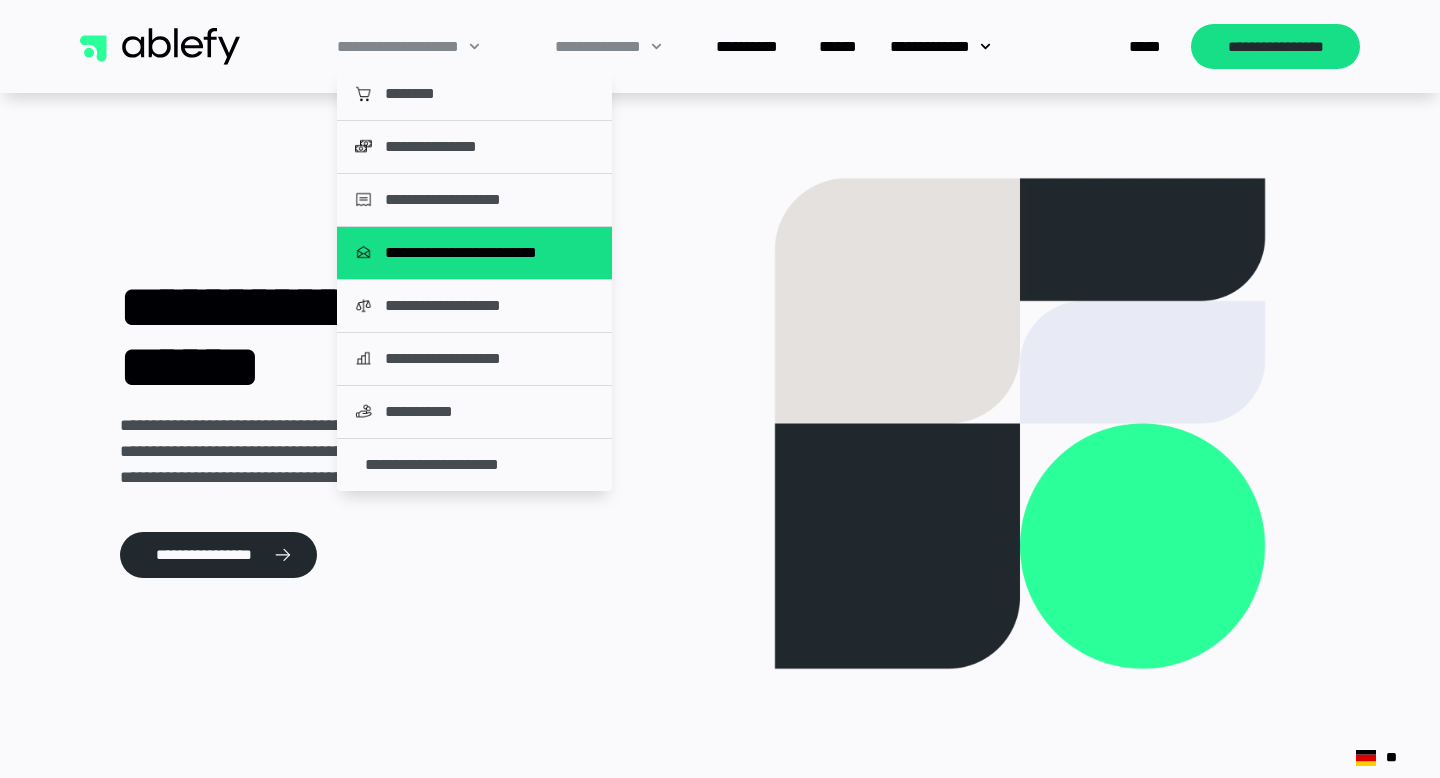 click on "**********" 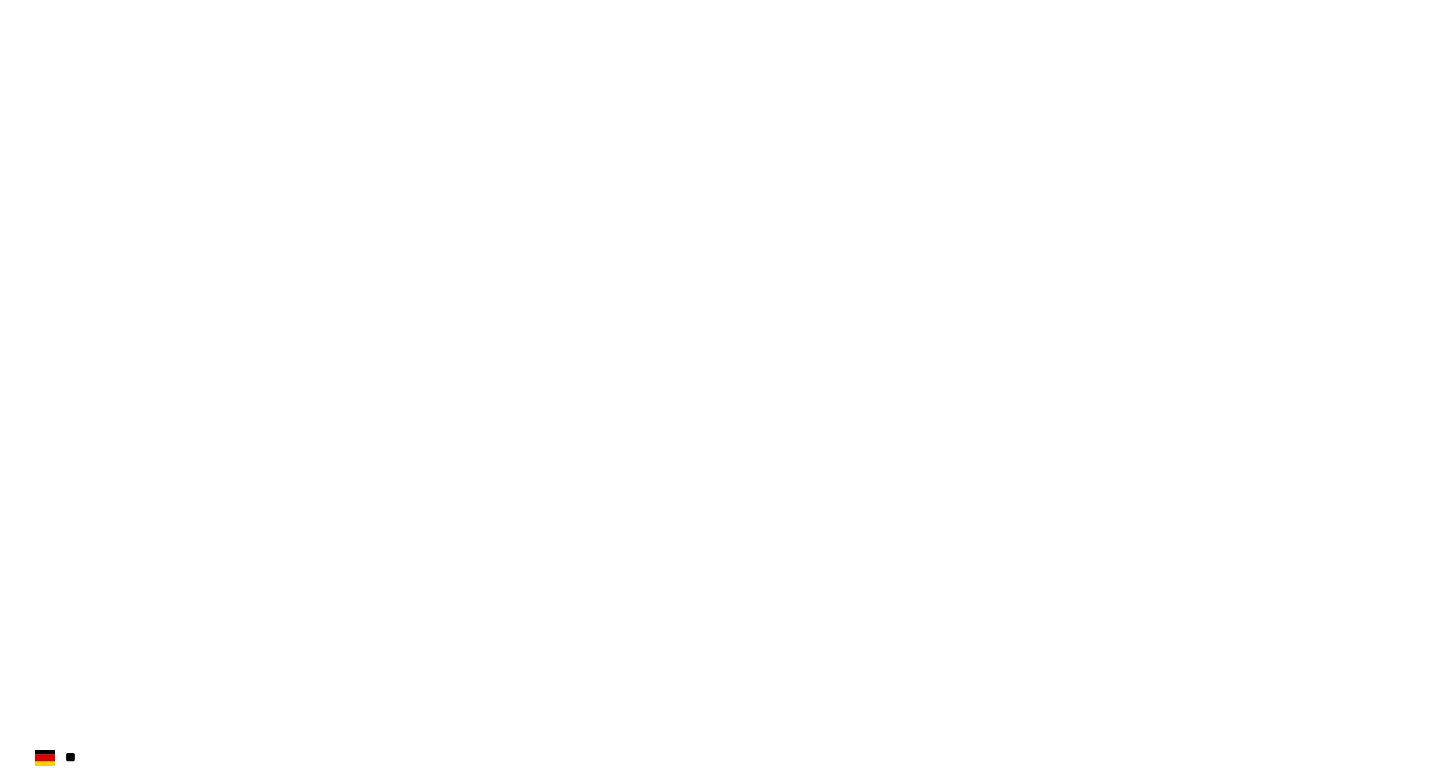 scroll, scrollTop: 0, scrollLeft: 0, axis: both 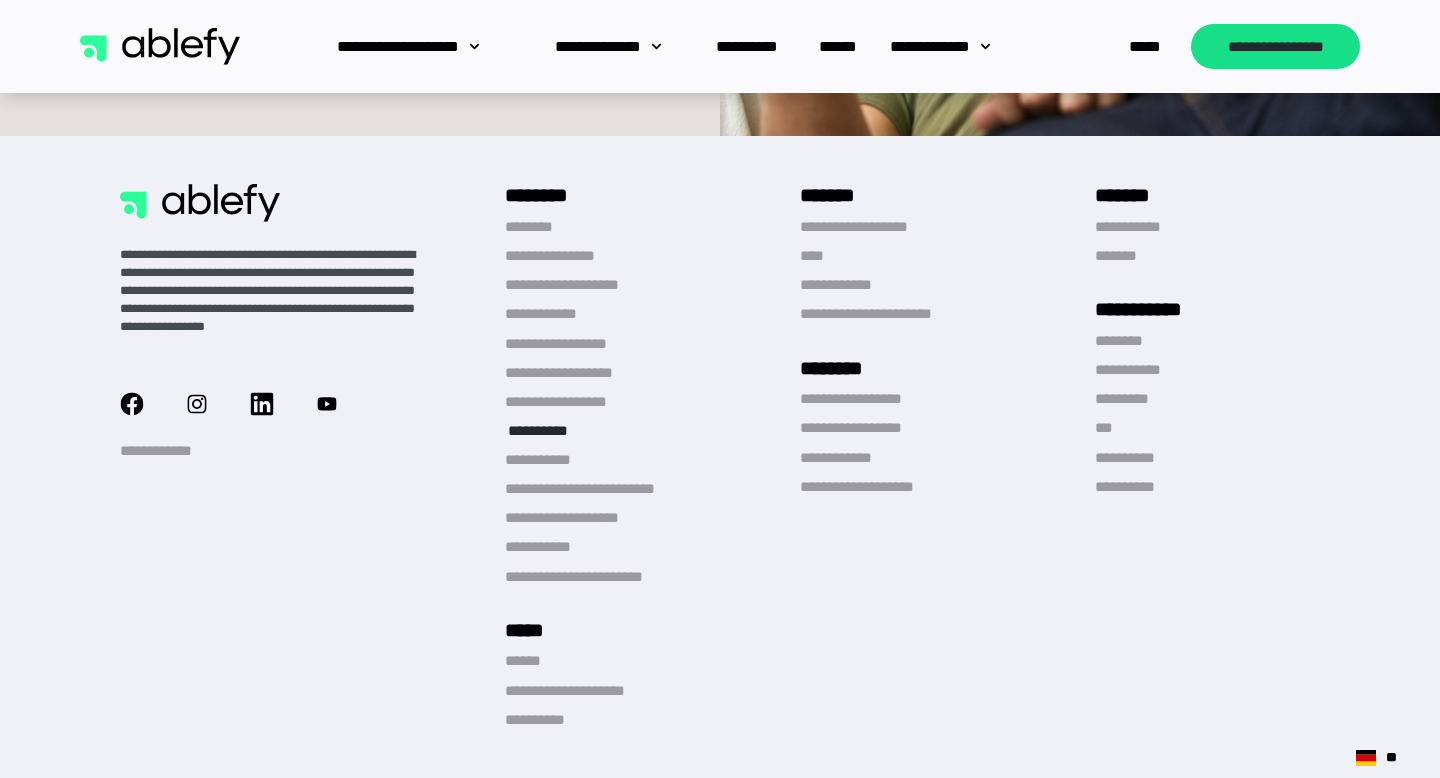 click on "**********" at bounding box center [548, 430] 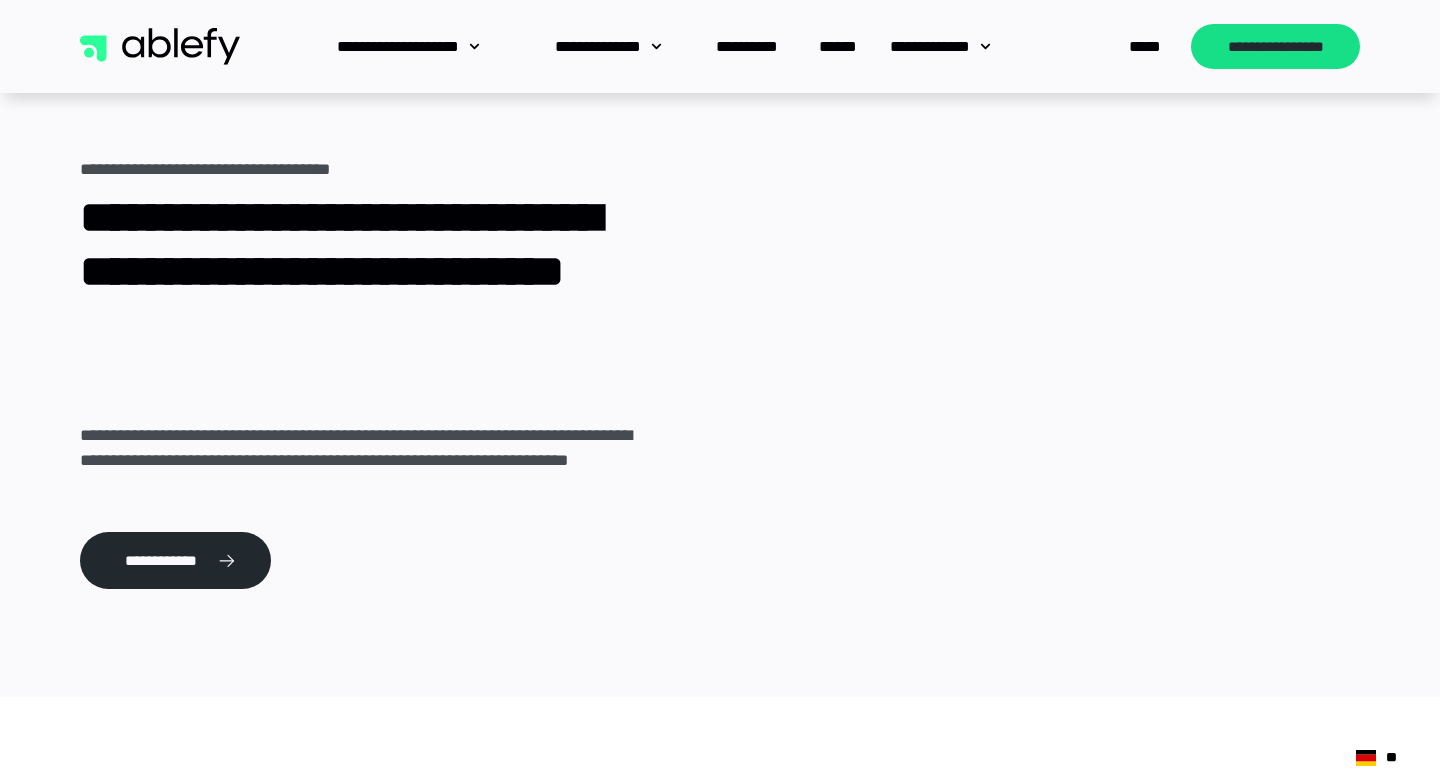 scroll, scrollTop: 0, scrollLeft: 0, axis: both 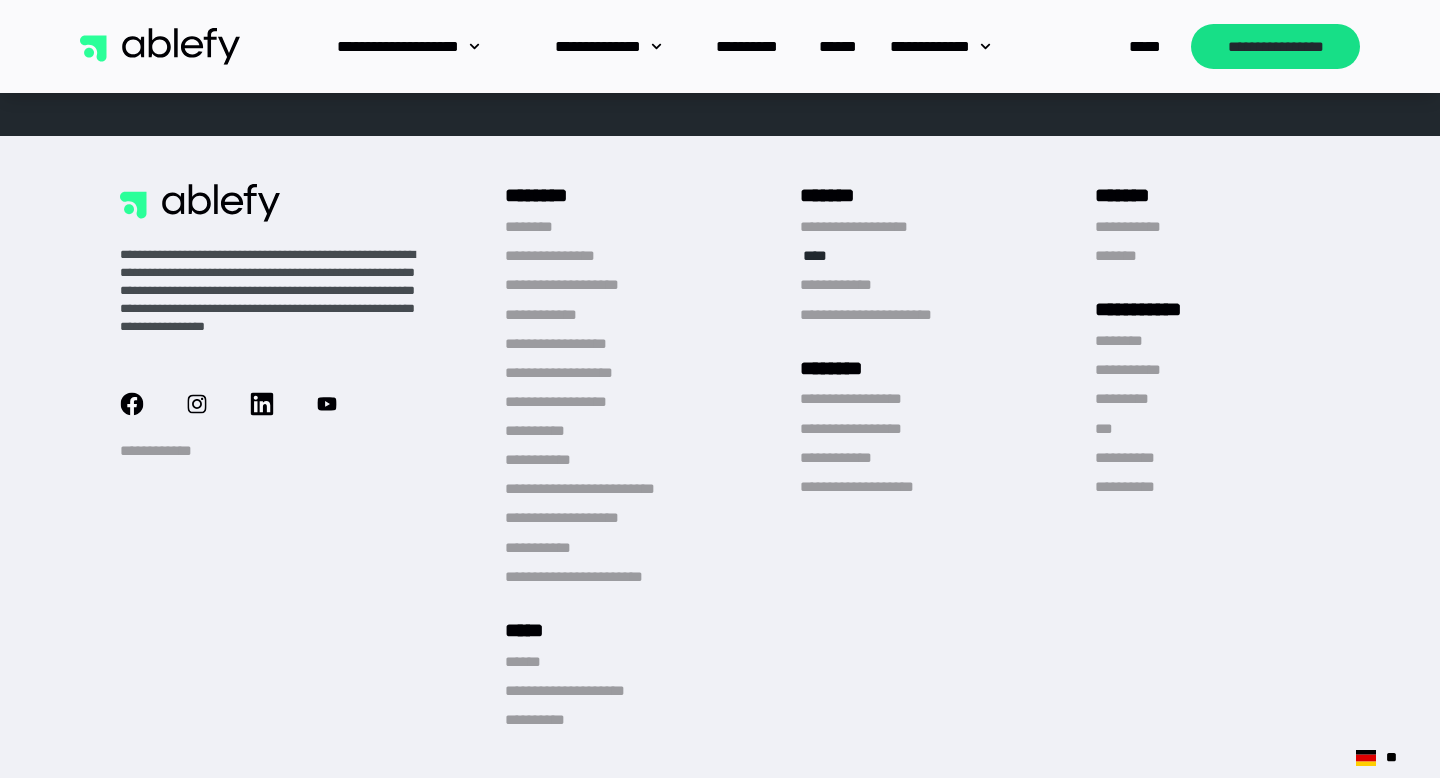 click on "****" at bounding box center [819, 255] 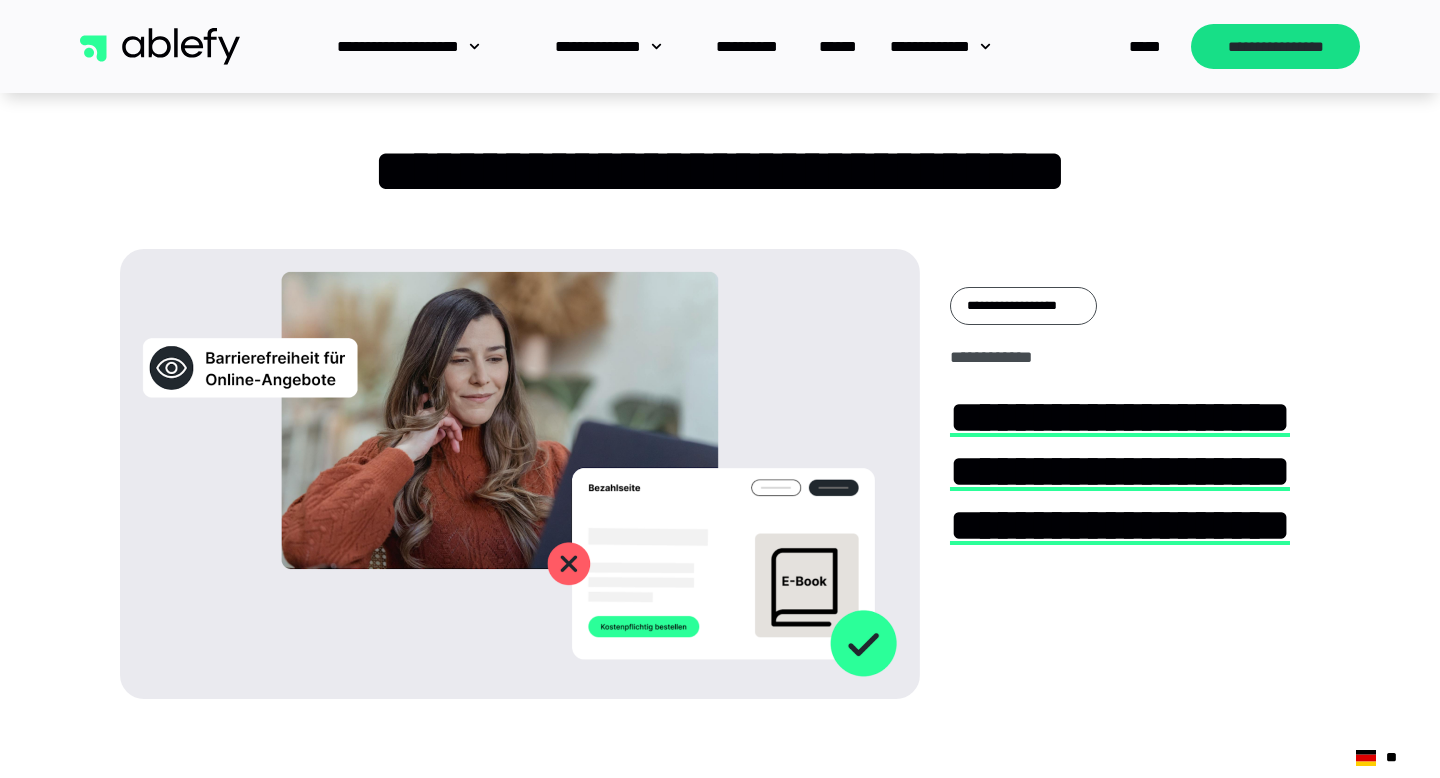 scroll, scrollTop: 0, scrollLeft: 0, axis: both 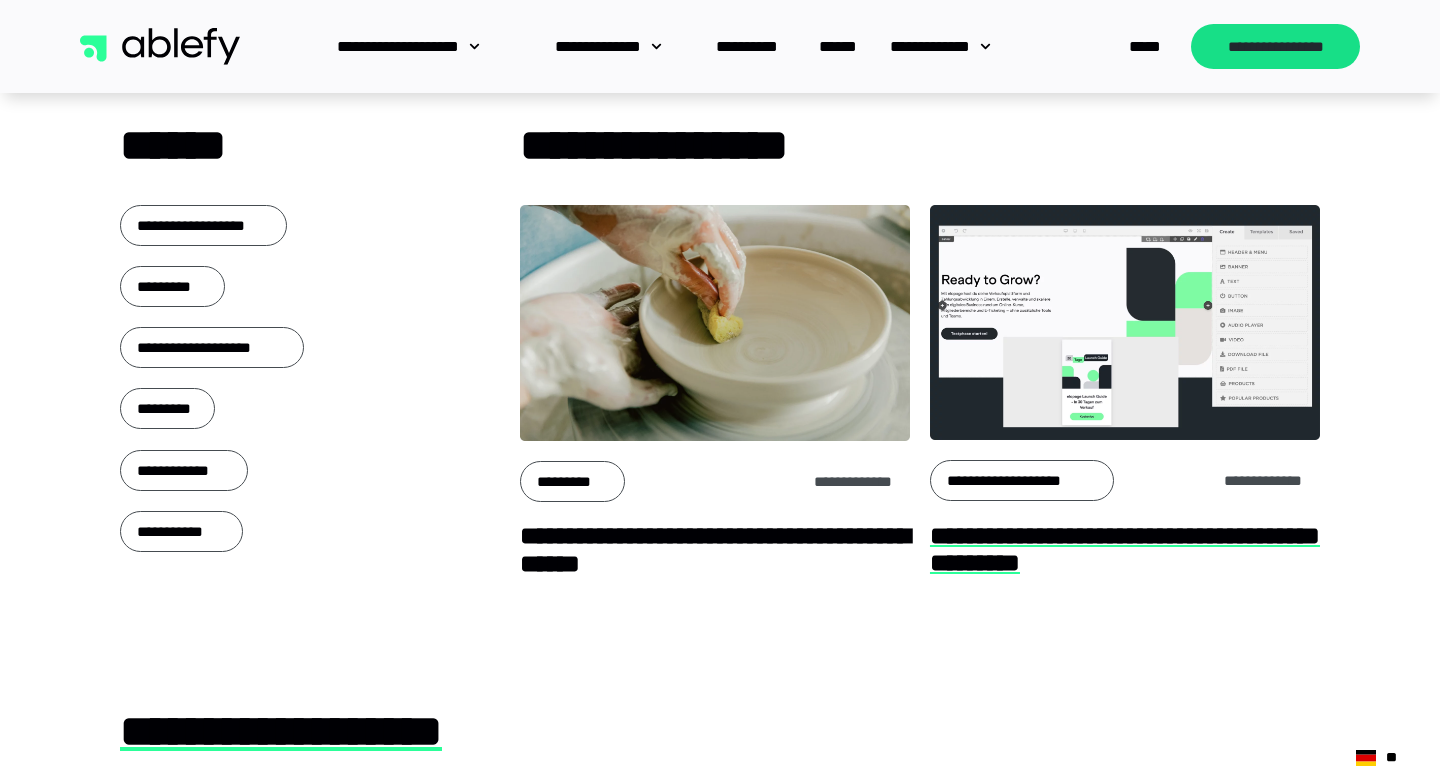 click on "**********" at bounding box center (715, 549) 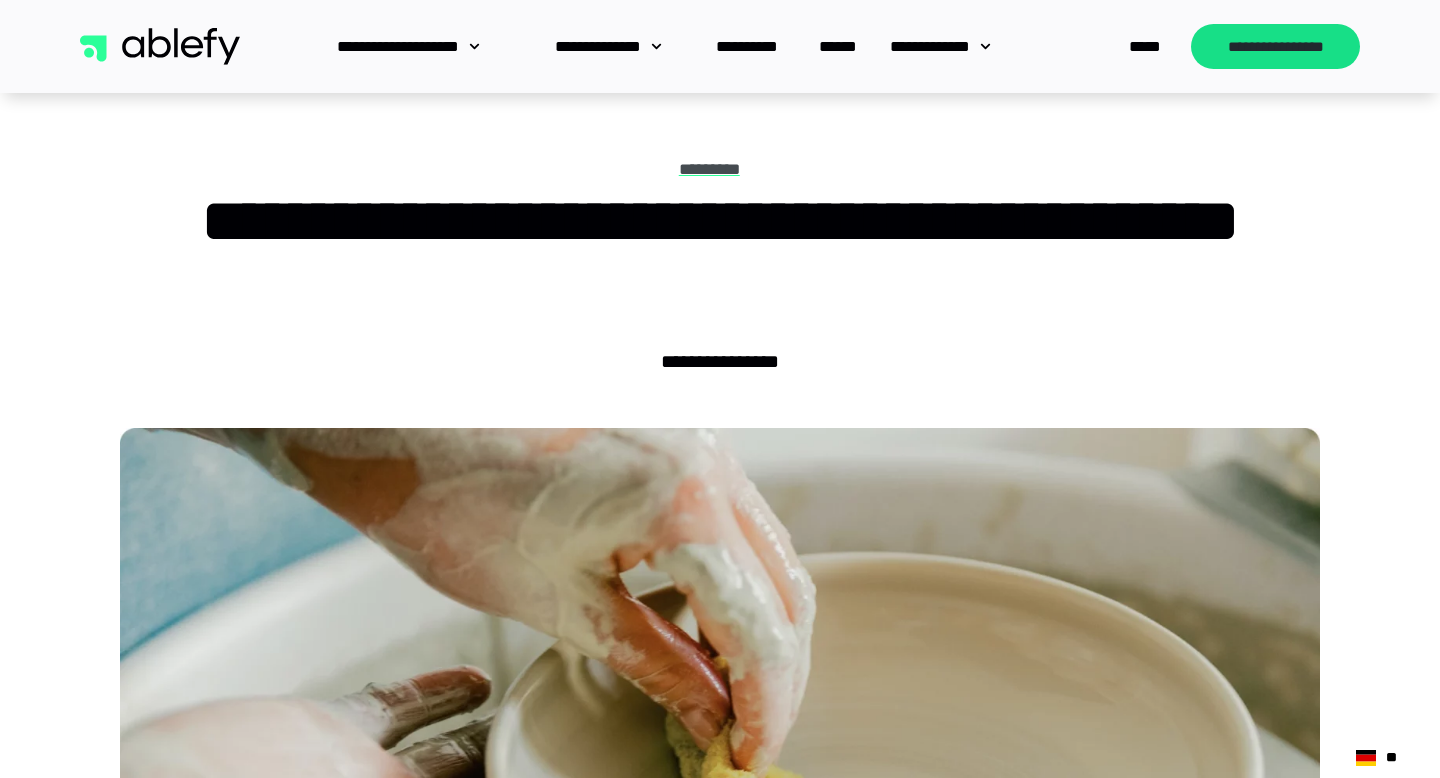 scroll, scrollTop: 0, scrollLeft: 0, axis: both 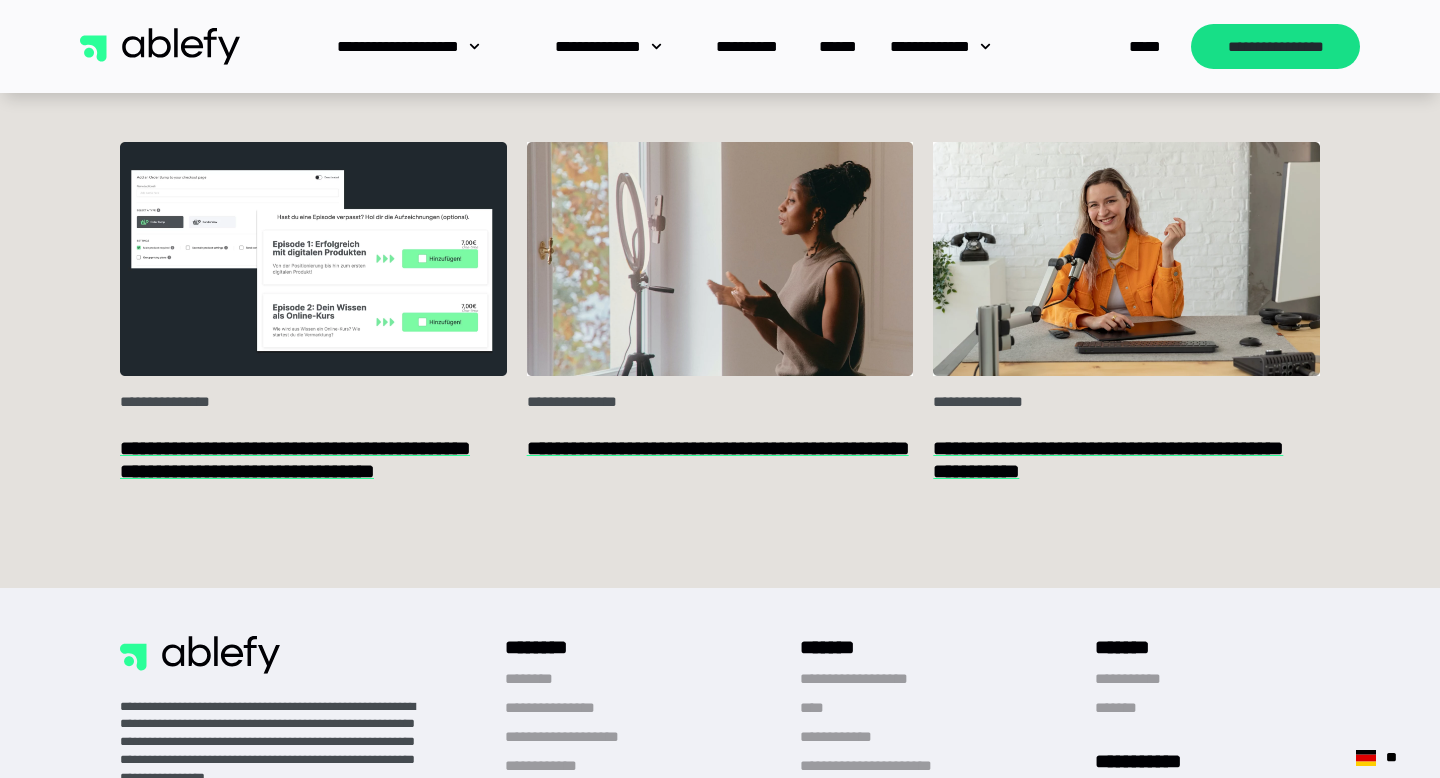 click 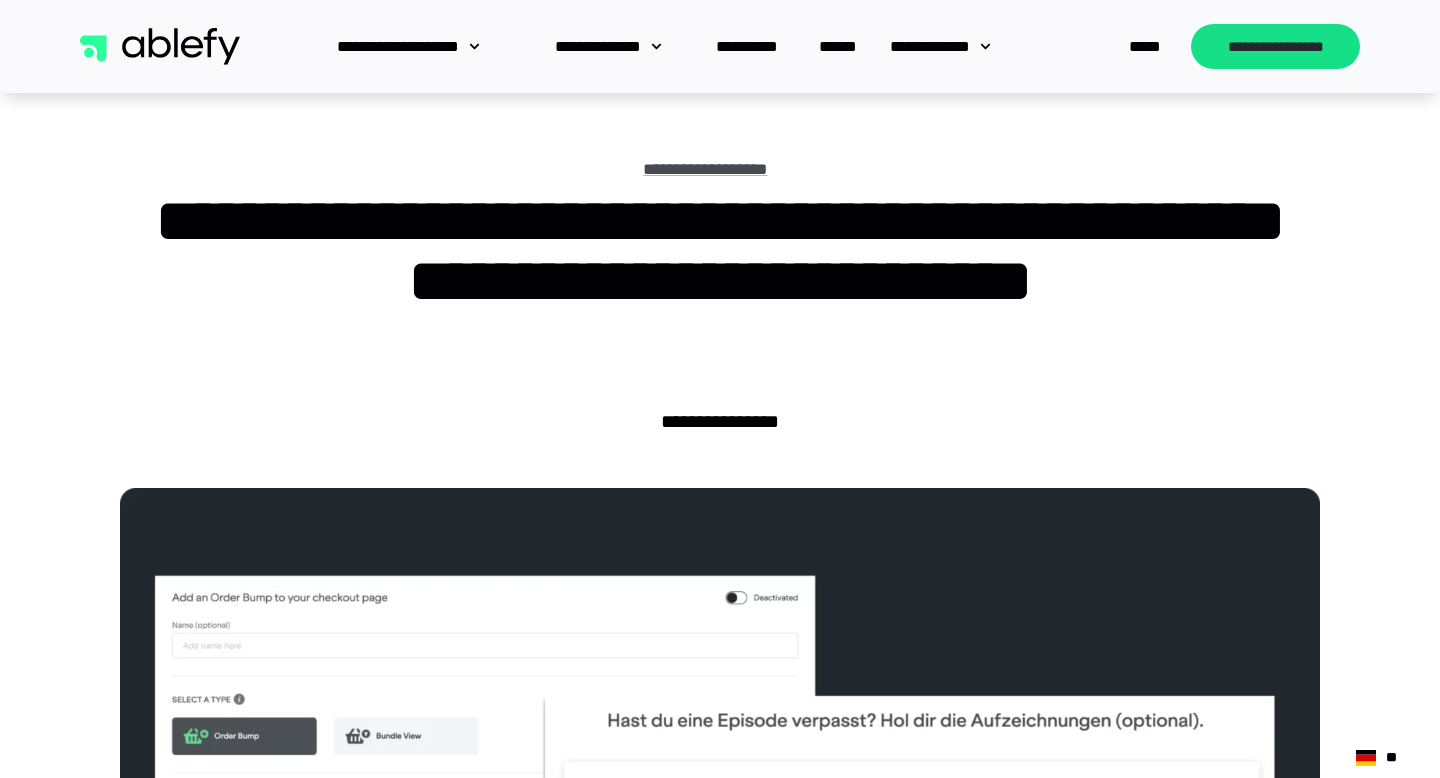 scroll, scrollTop: 0, scrollLeft: 0, axis: both 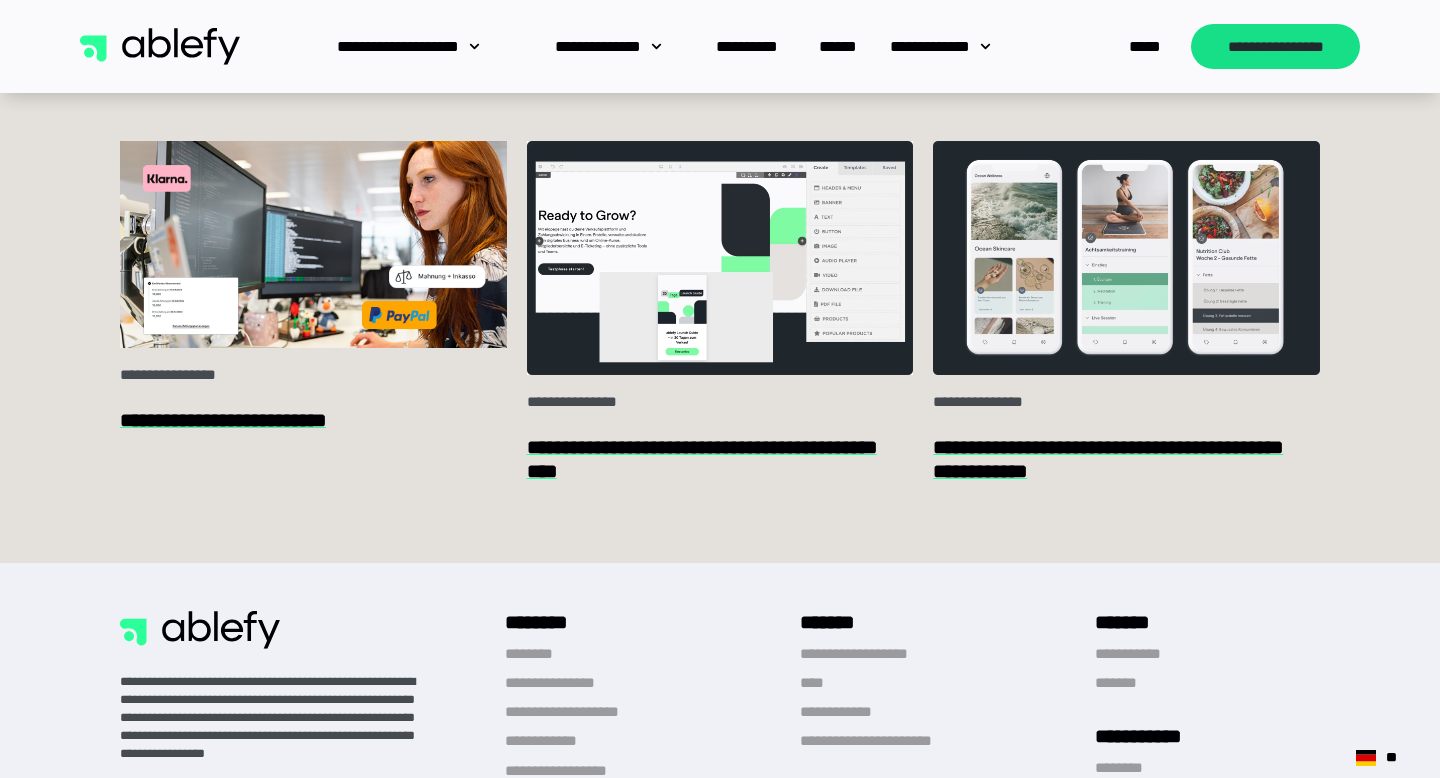 click 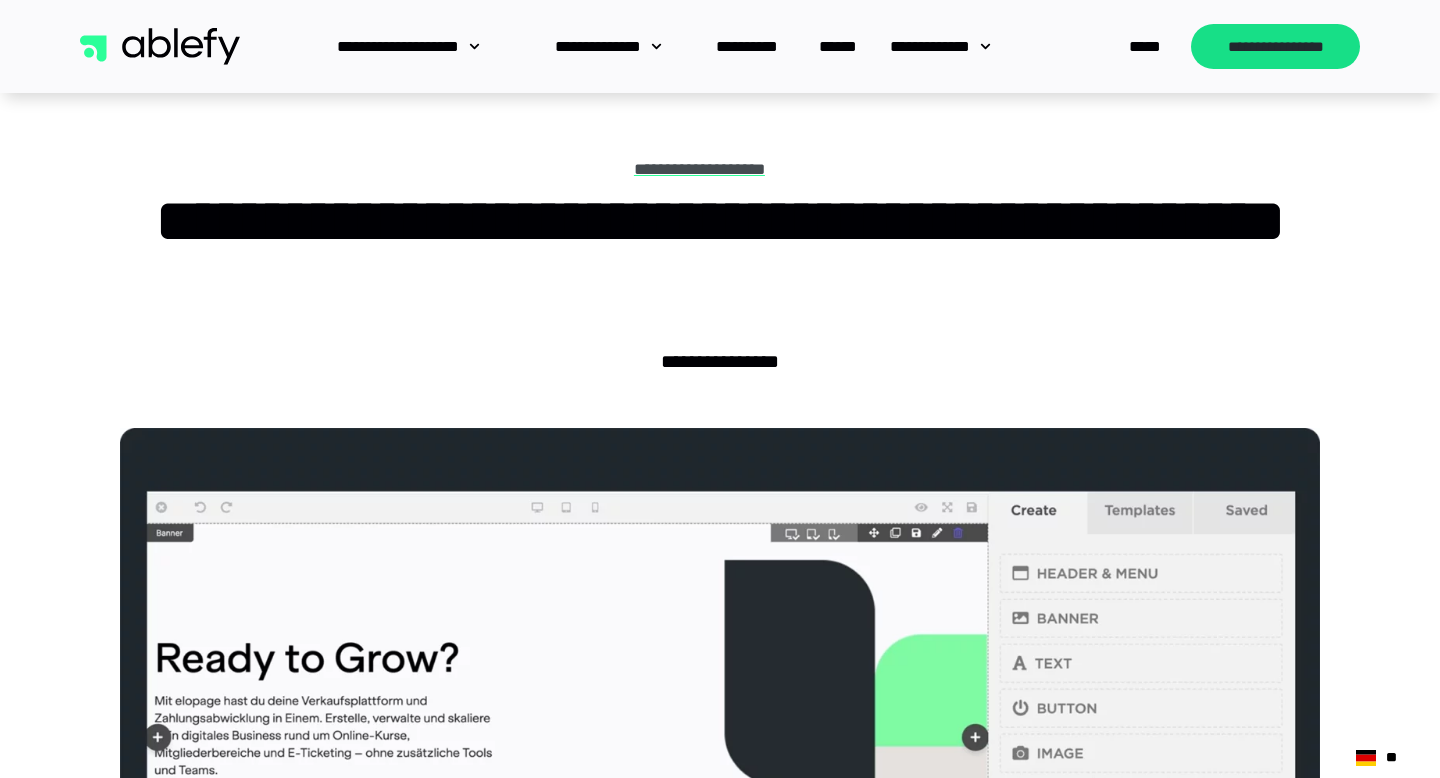 scroll, scrollTop: 0, scrollLeft: 0, axis: both 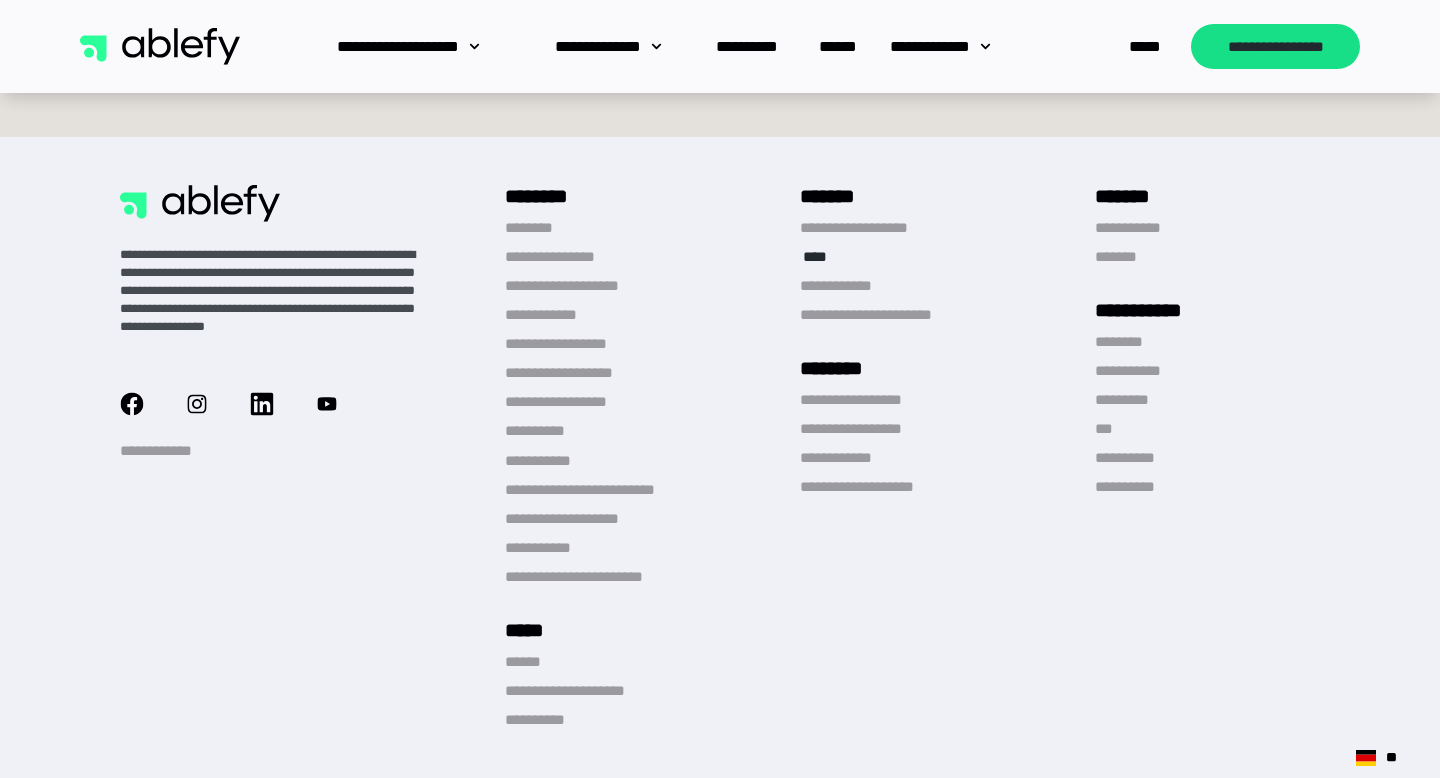 click on "****" at bounding box center (819, 256) 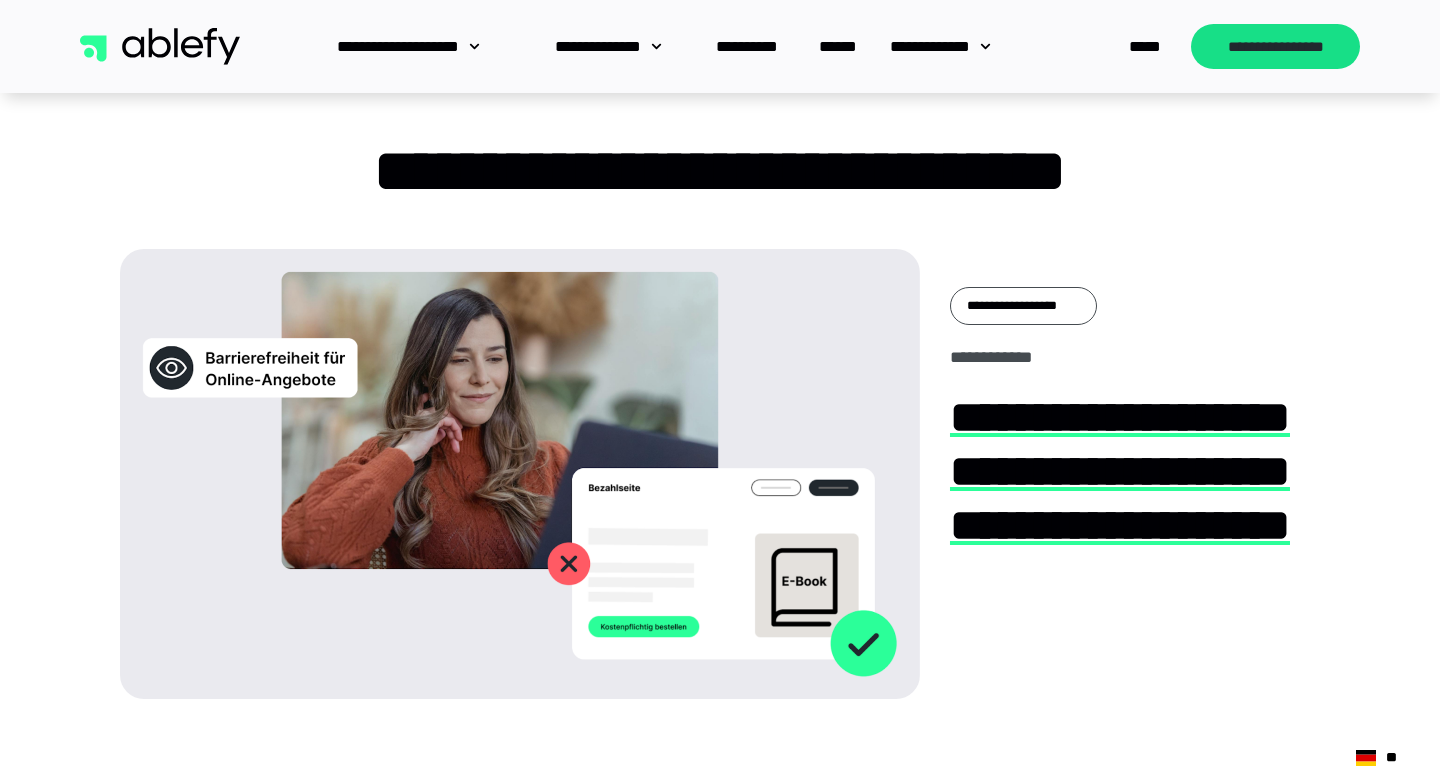 scroll, scrollTop: 0, scrollLeft: 0, axis: both 